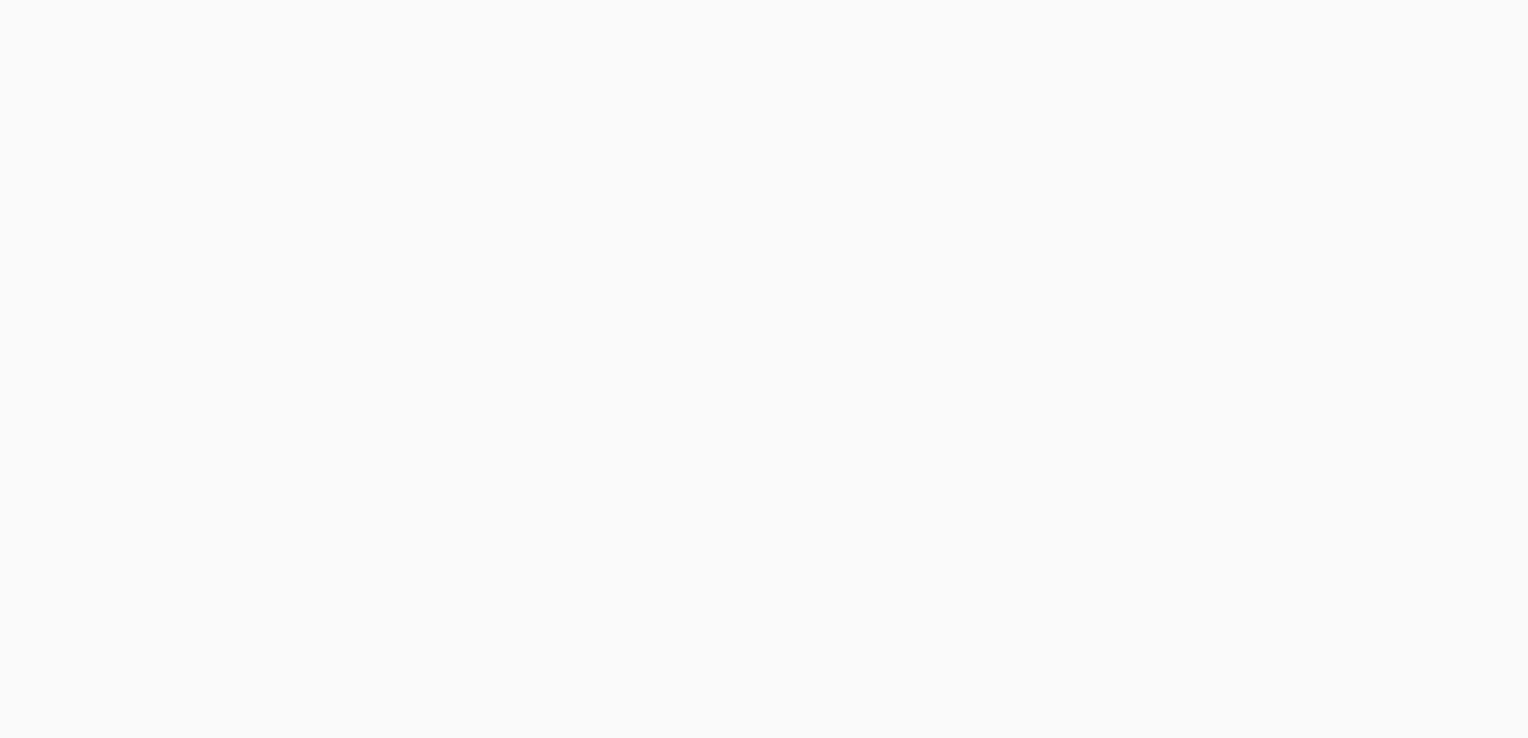 scroll, scrollTop: 0, scrollLeft: 0, axis: both 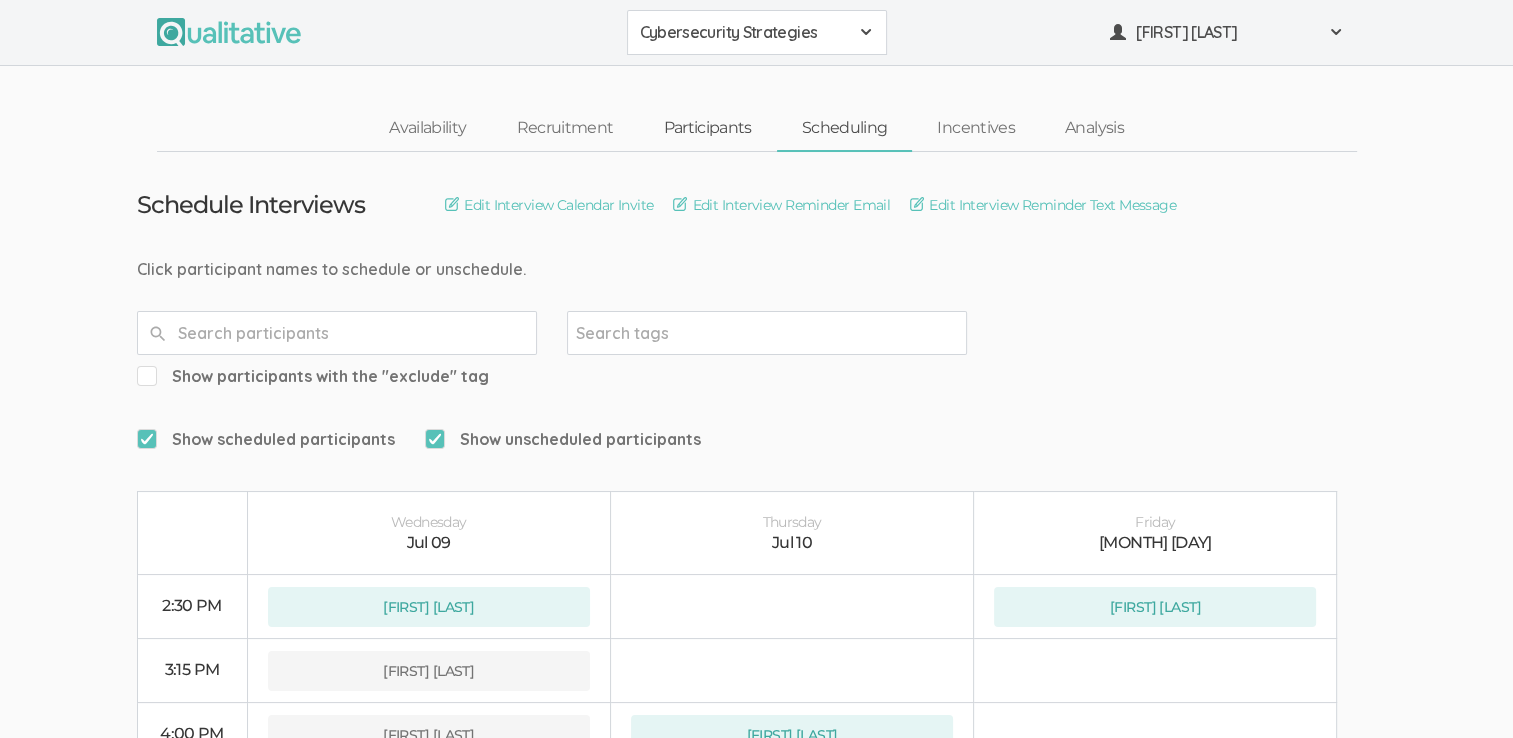 click on "Participants" at bounding box center [707, 128] 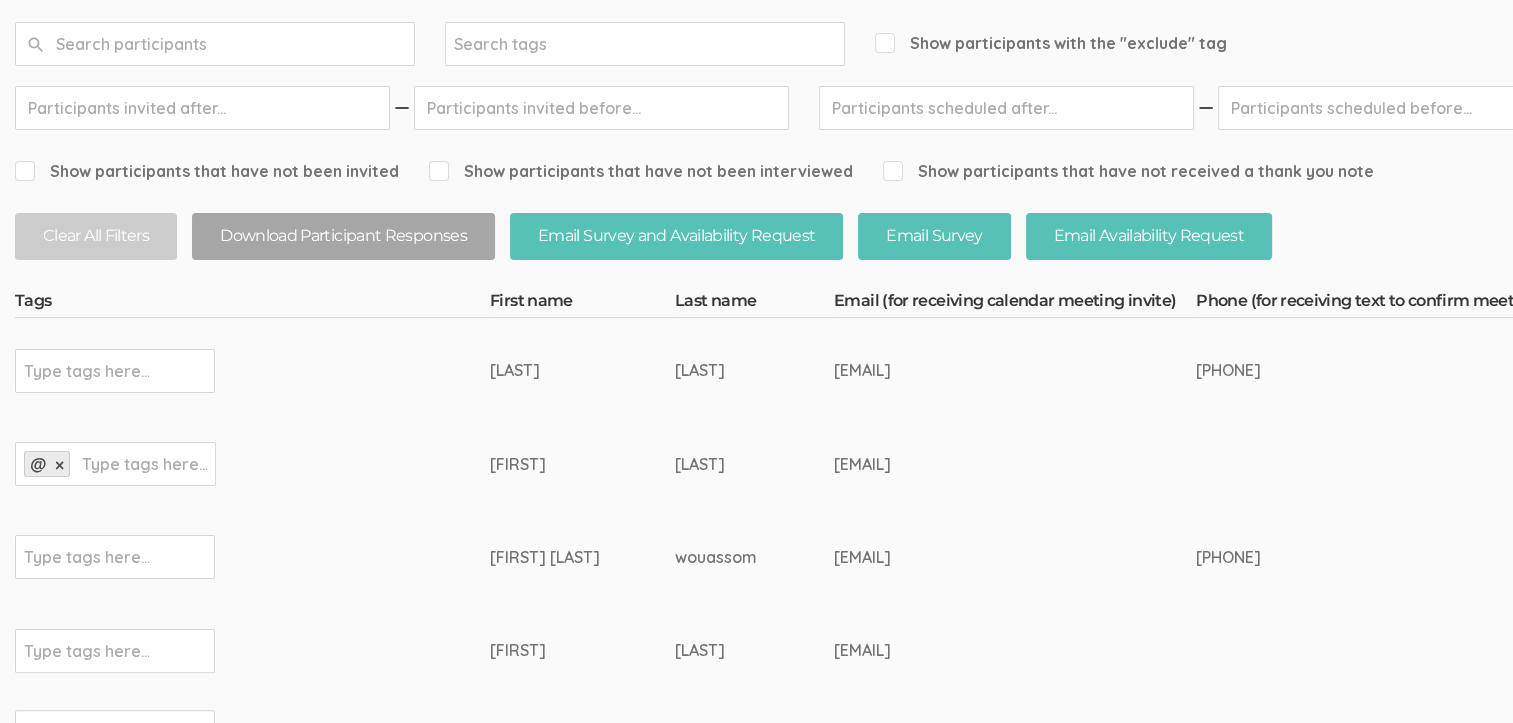 scroll, scrollTop: 300, scrollLeft: 0, axis: vertical 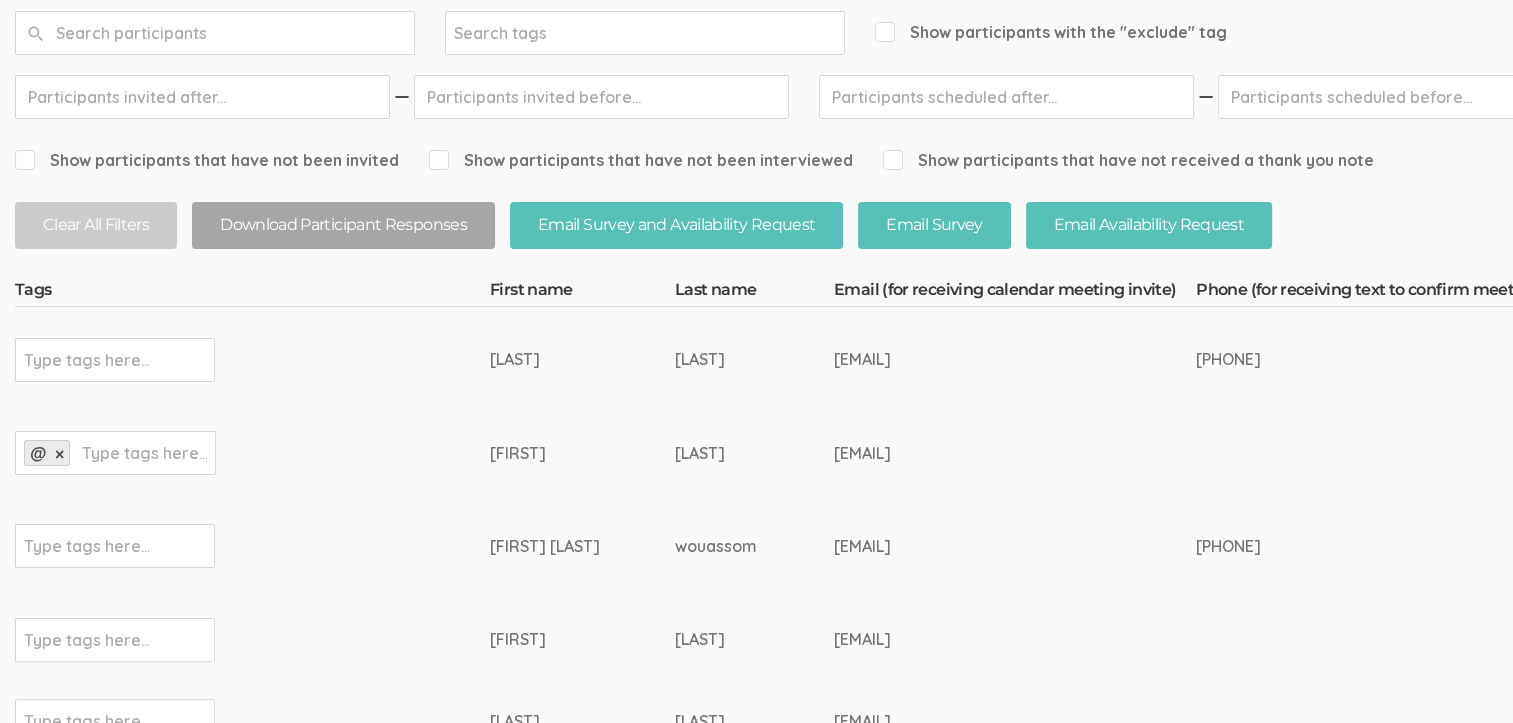 click on "Show participants that have not been invited" at bounding box center [207, 160] 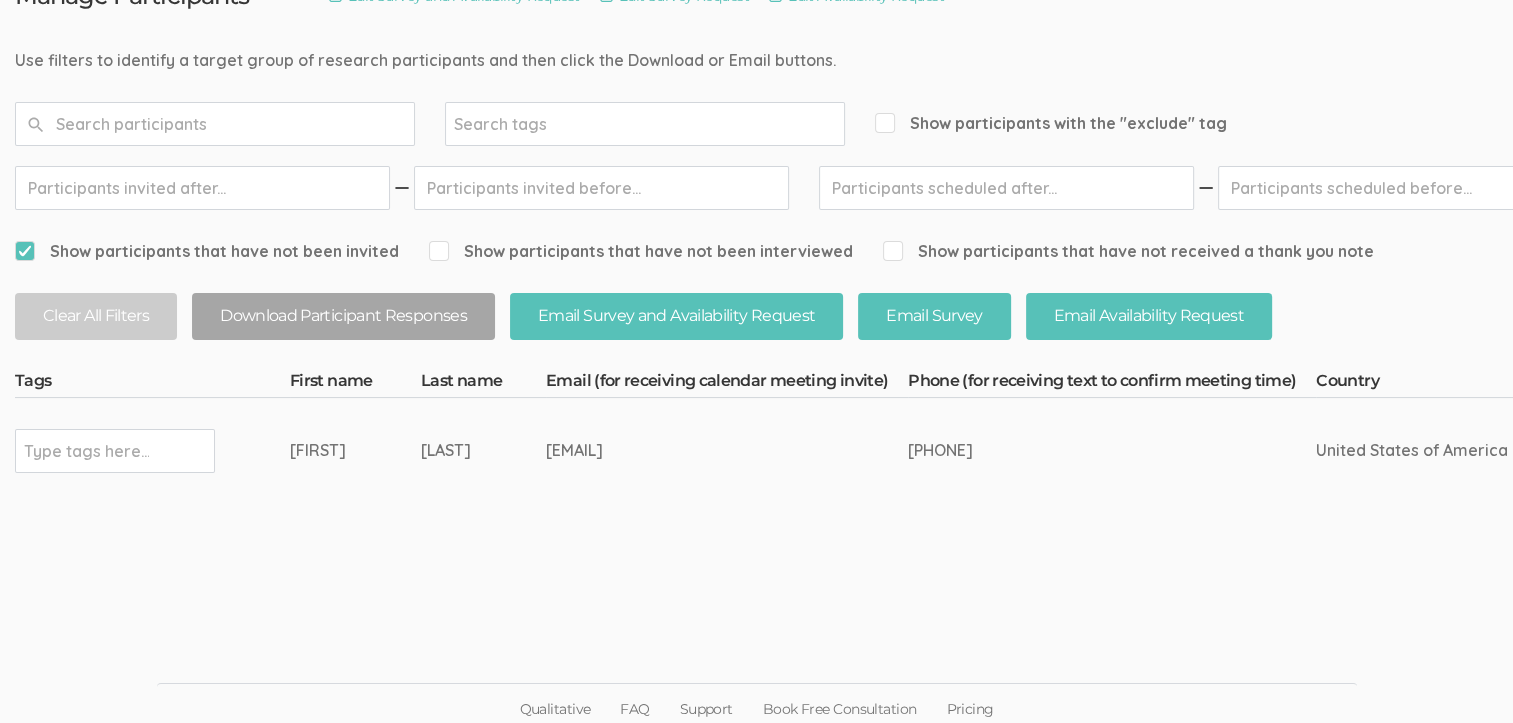 scroll, scrollTop: 218, scrollLeft: 0, axis: vertical 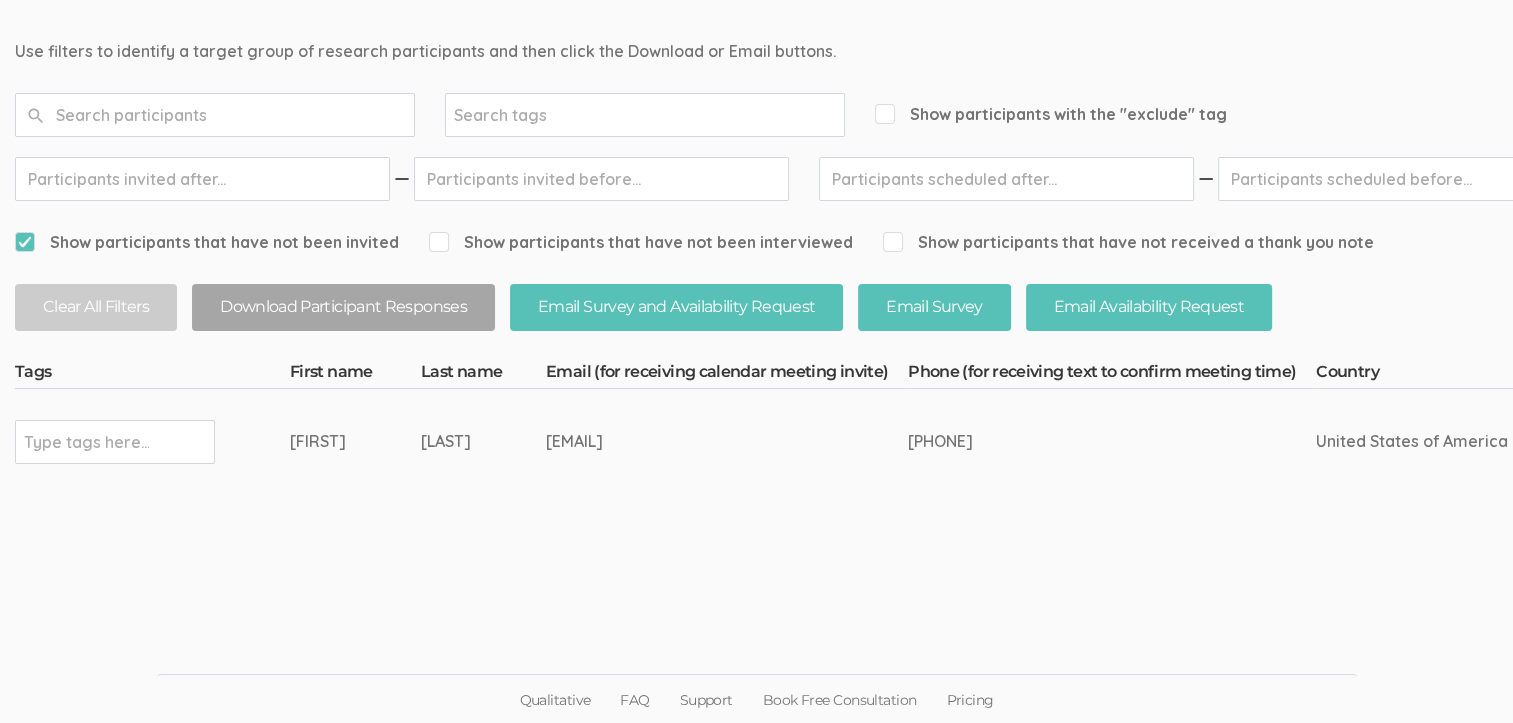click on "Manage Participants
Edit Survey and Availability Request
Edit Survey Request
Edit Availability Request
Use filters to identify a target group of research participants and then click the Download or Email buttons.
Search tags" at bounding box center [2212, 254] 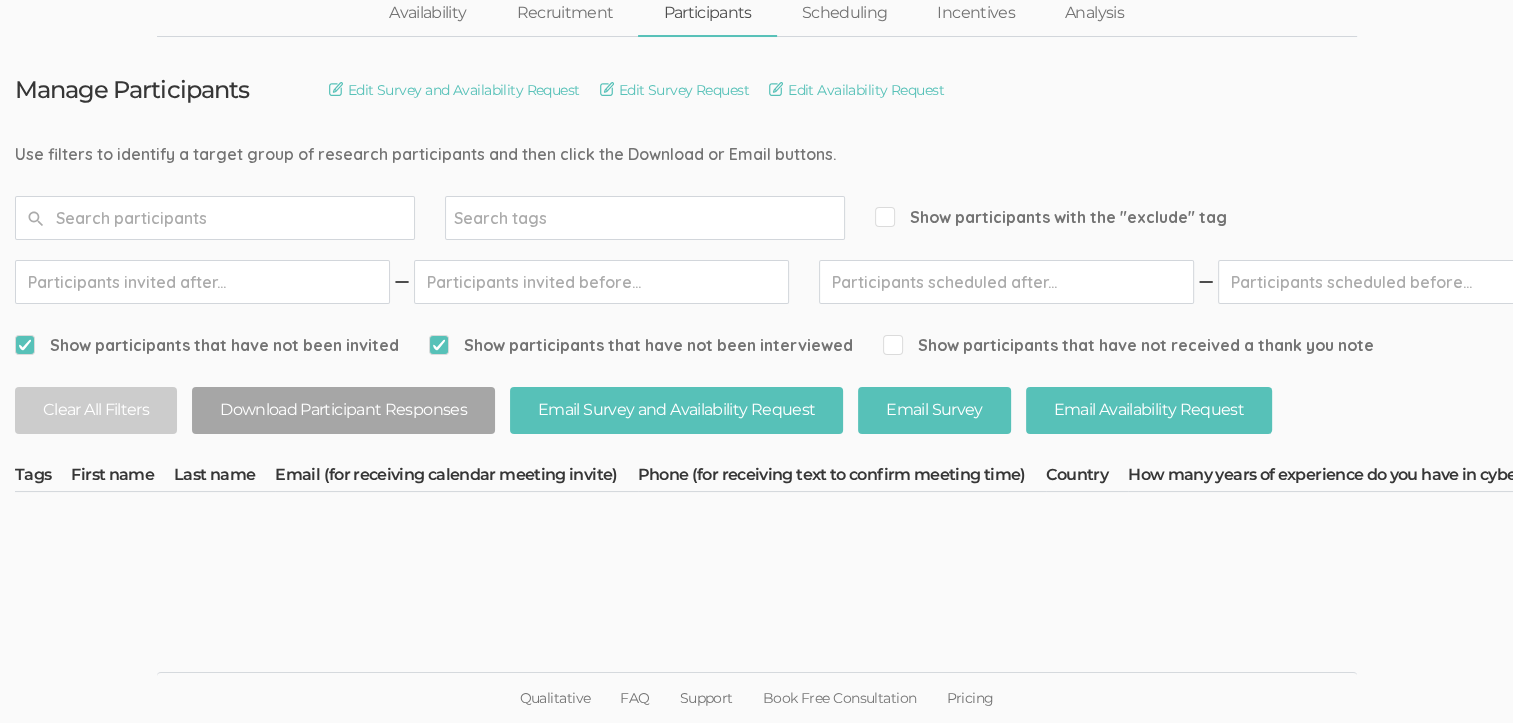 scroll, scrollTop: 0, scrollLeft: 0, axis: both 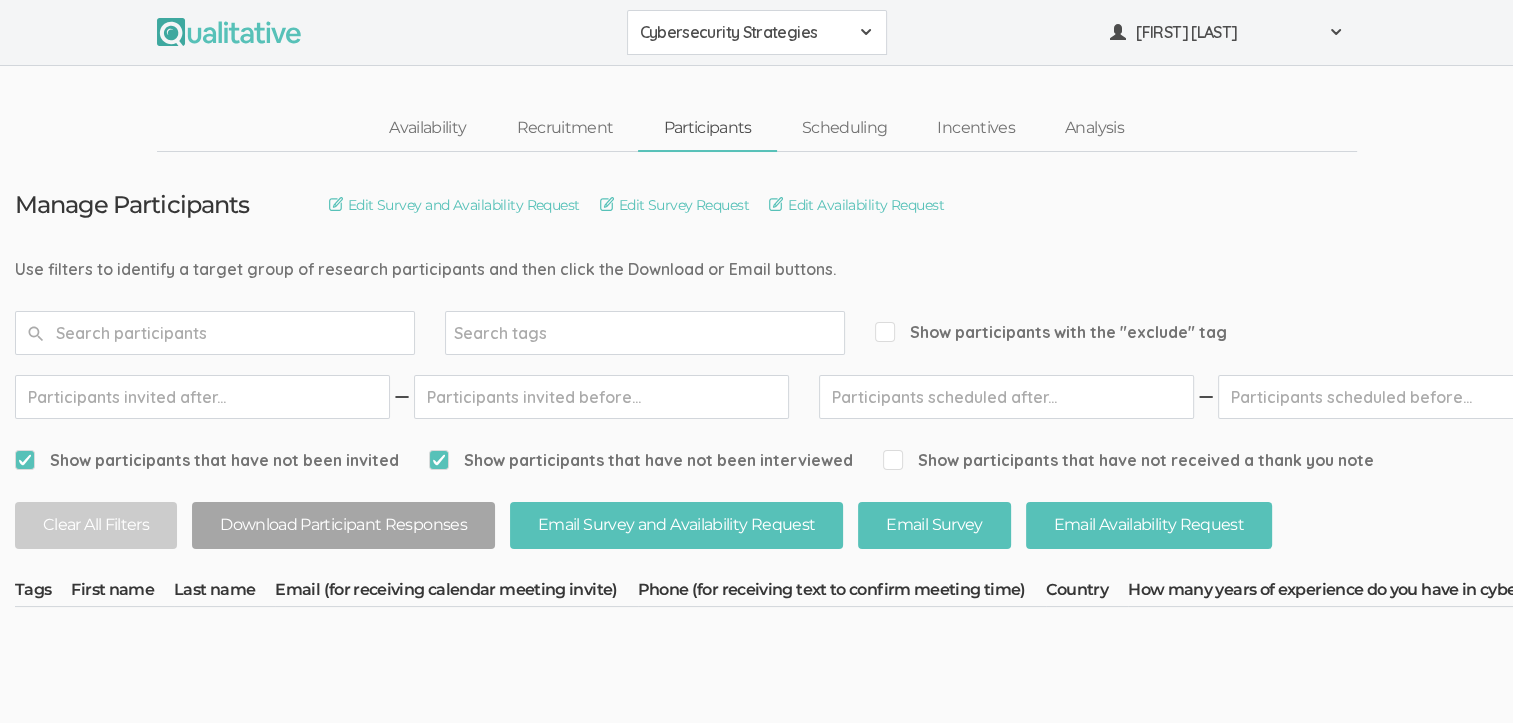 click on "Show participants that have not been invited" at bounding box center (21, 459) 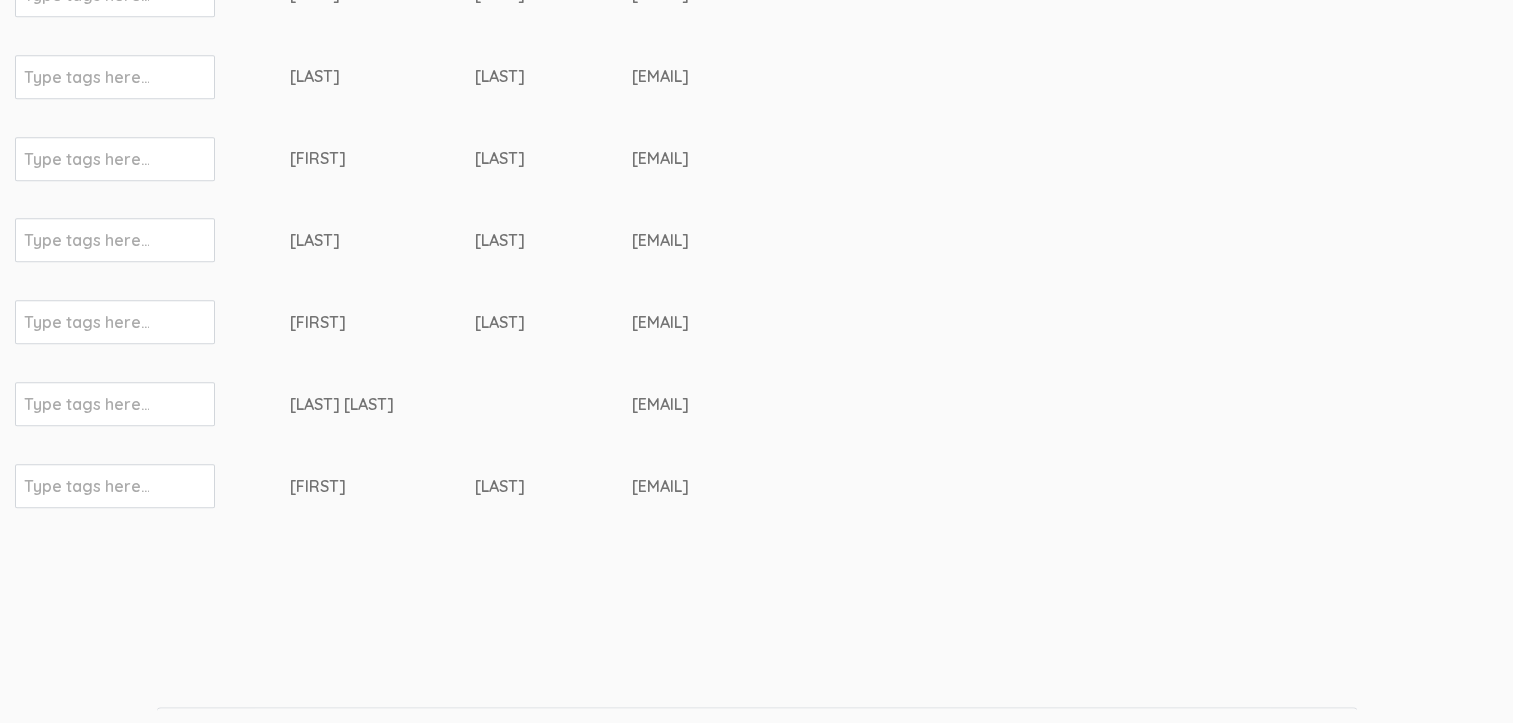 scroll, scrollTop: 955, scrollLeft: 0, axis: vertical 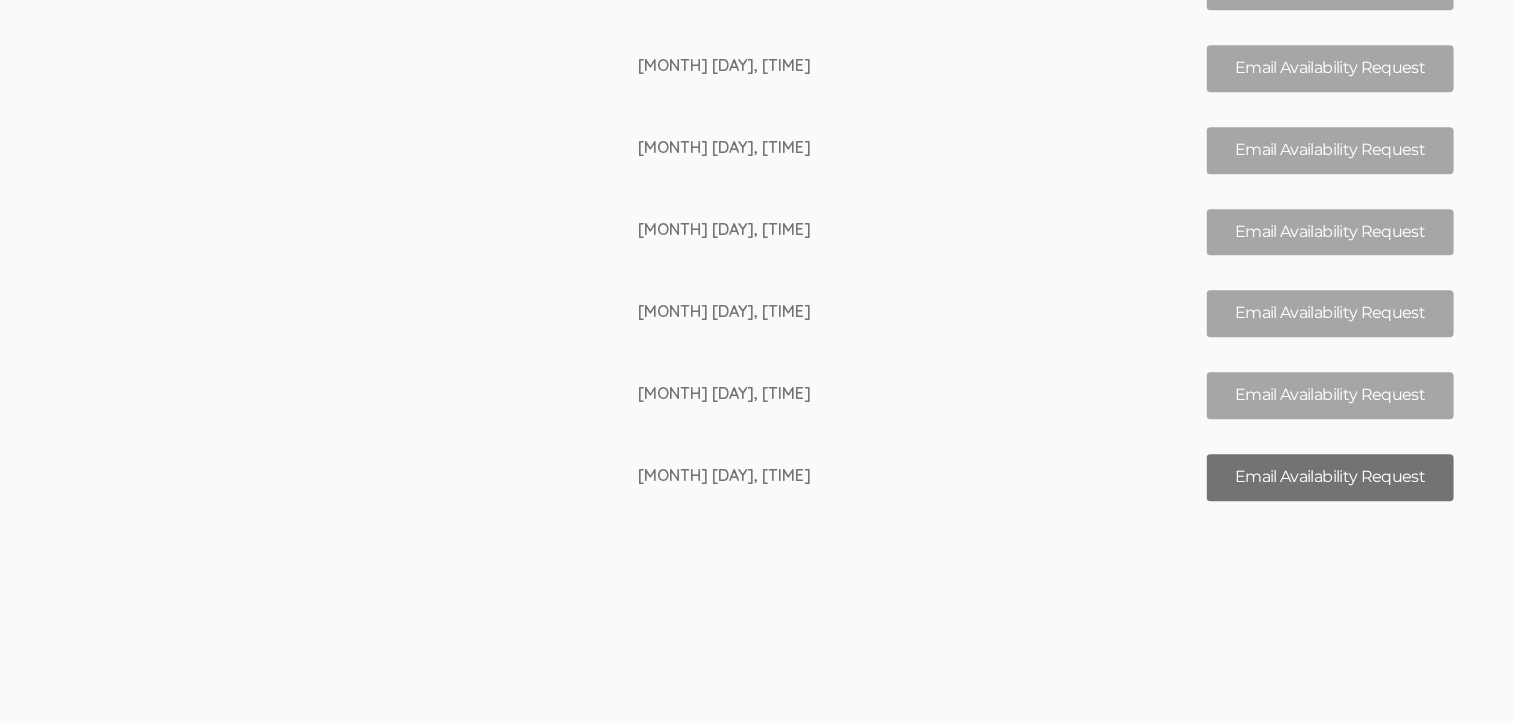 click on "Email Availability Request" at bounding box center [1329, 477] 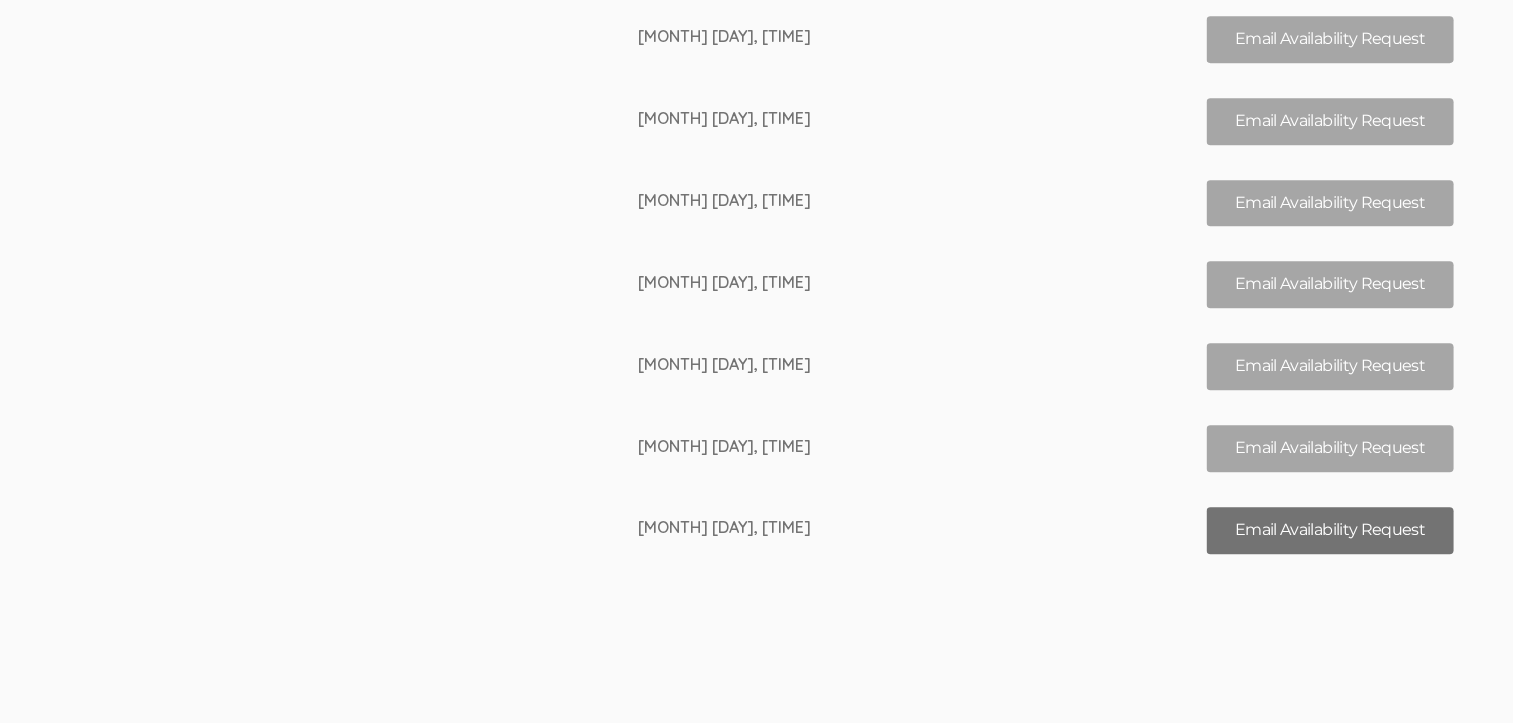 scroll, scrollTop: 227, scrollLeft: 2912, axis: both 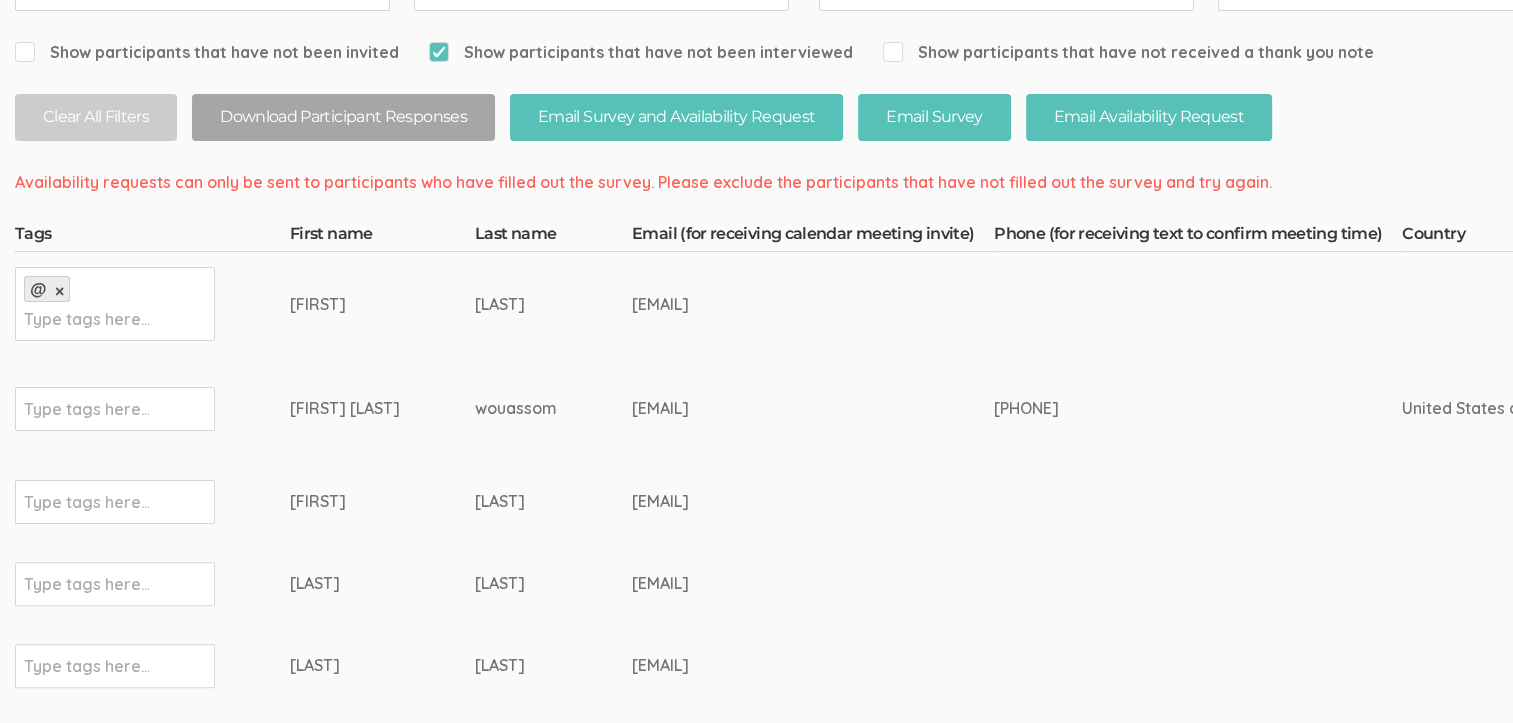 click on "Show participants that have not been invited" at bounding box center [207, 52] 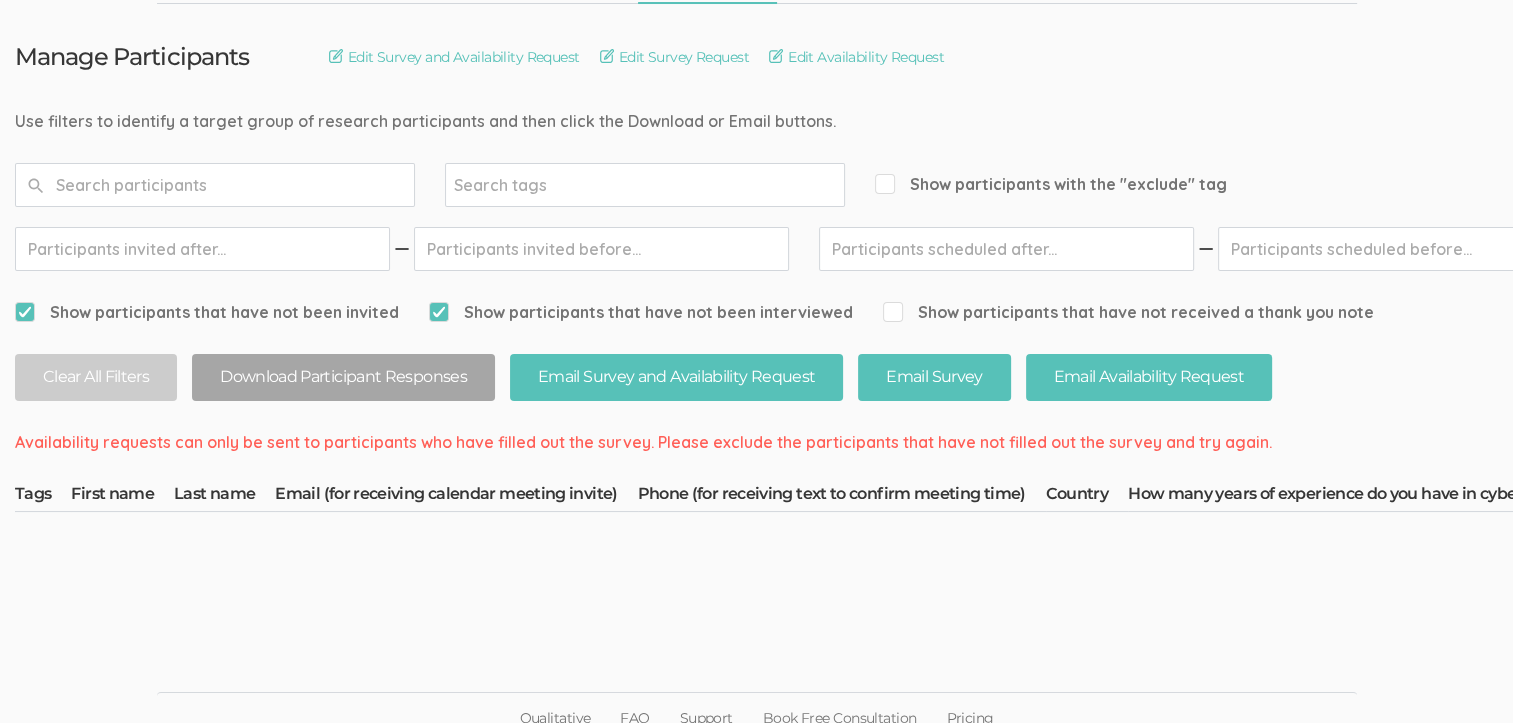 scroll, scrollTop: 166, scrollLeft: 0, axis: vertical 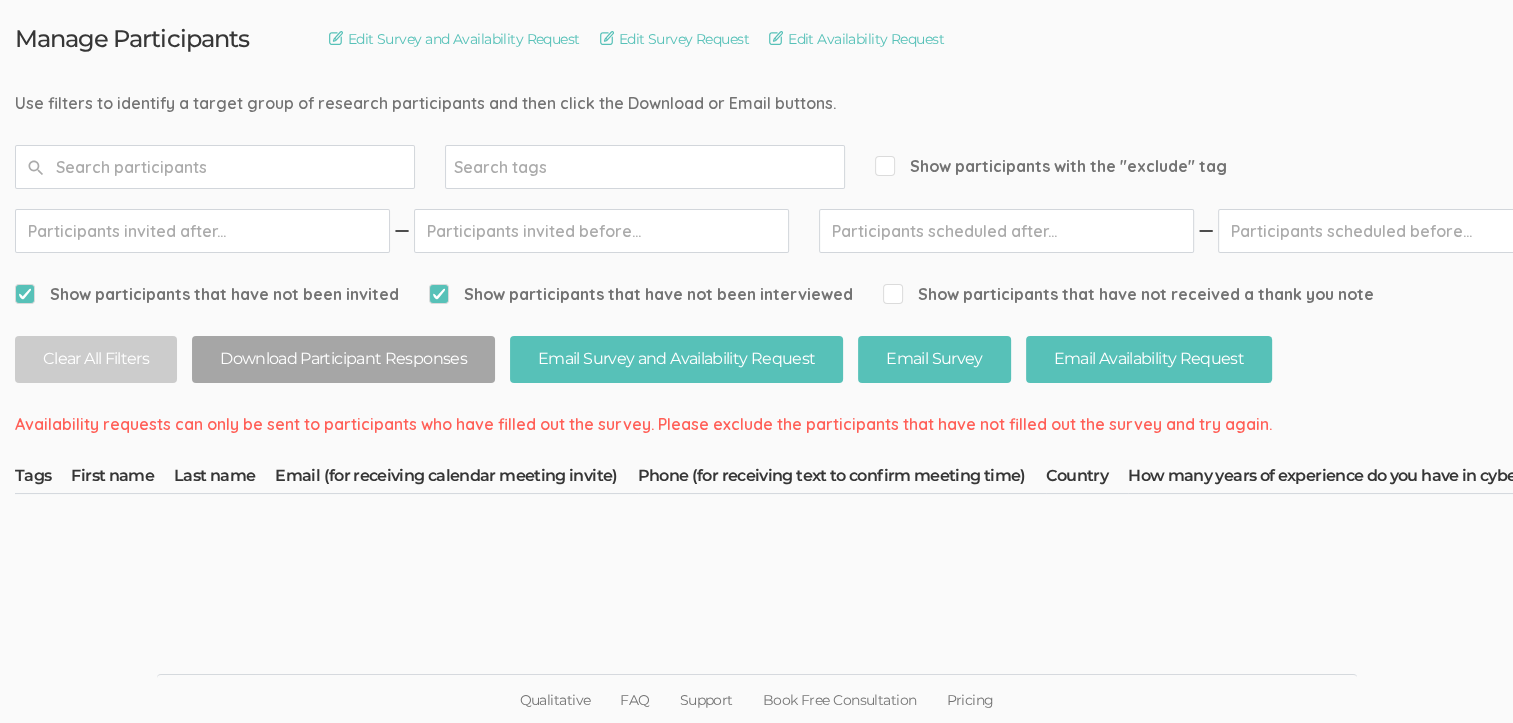 click on "Show participants that have not been interviewed" at bounding box center (207, 294) 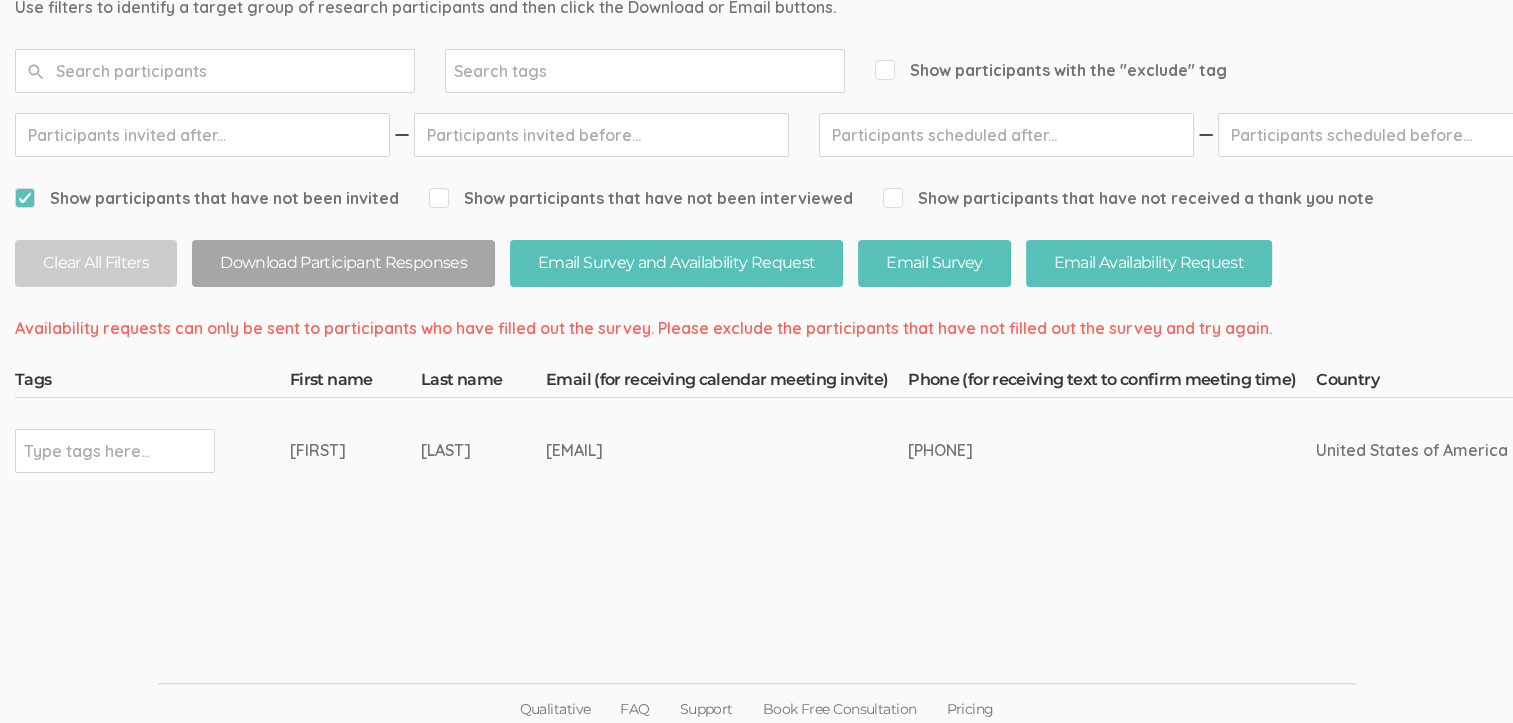 scroll, scrollTop: 271, scrollLeft: 0, axis: vertical 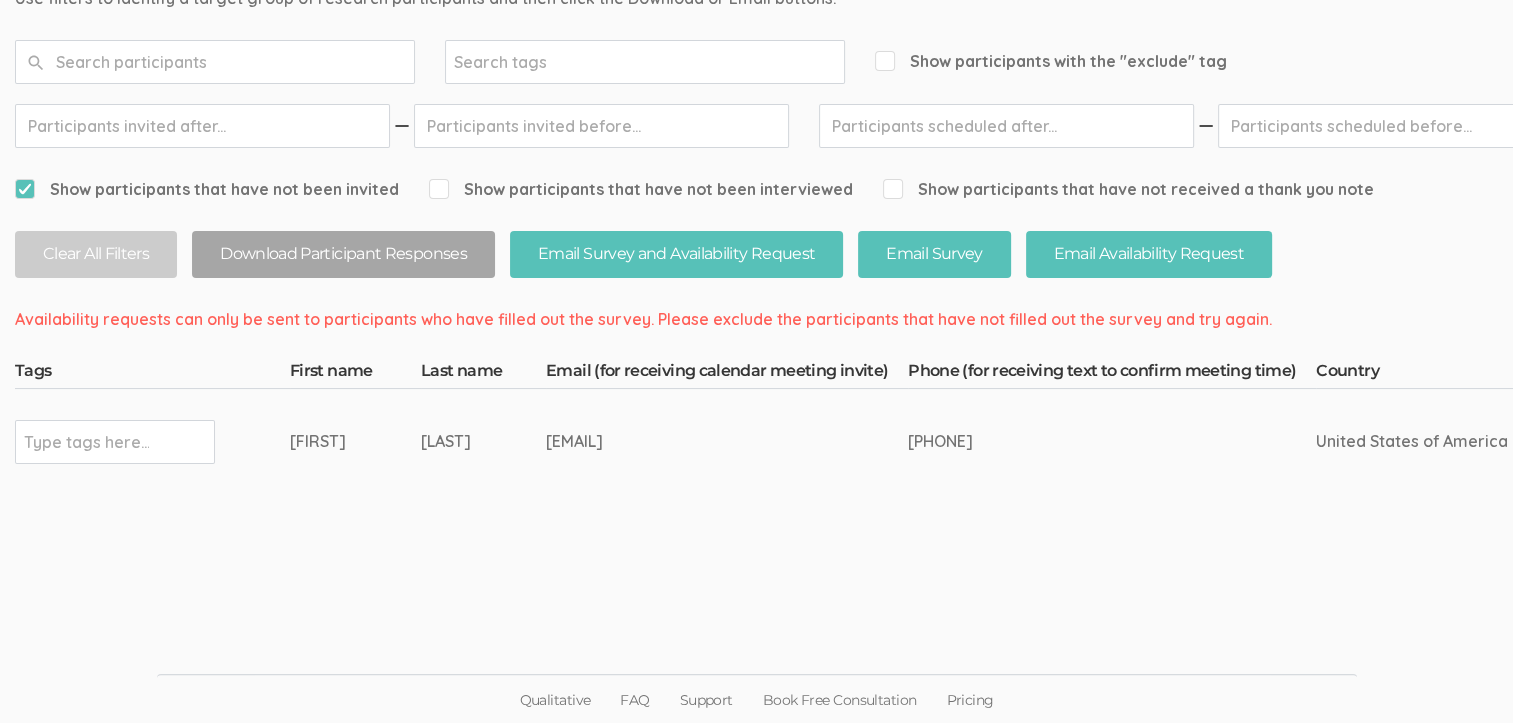 click on "Show participants that have not been interviewed" at bounding box center (21, 188) 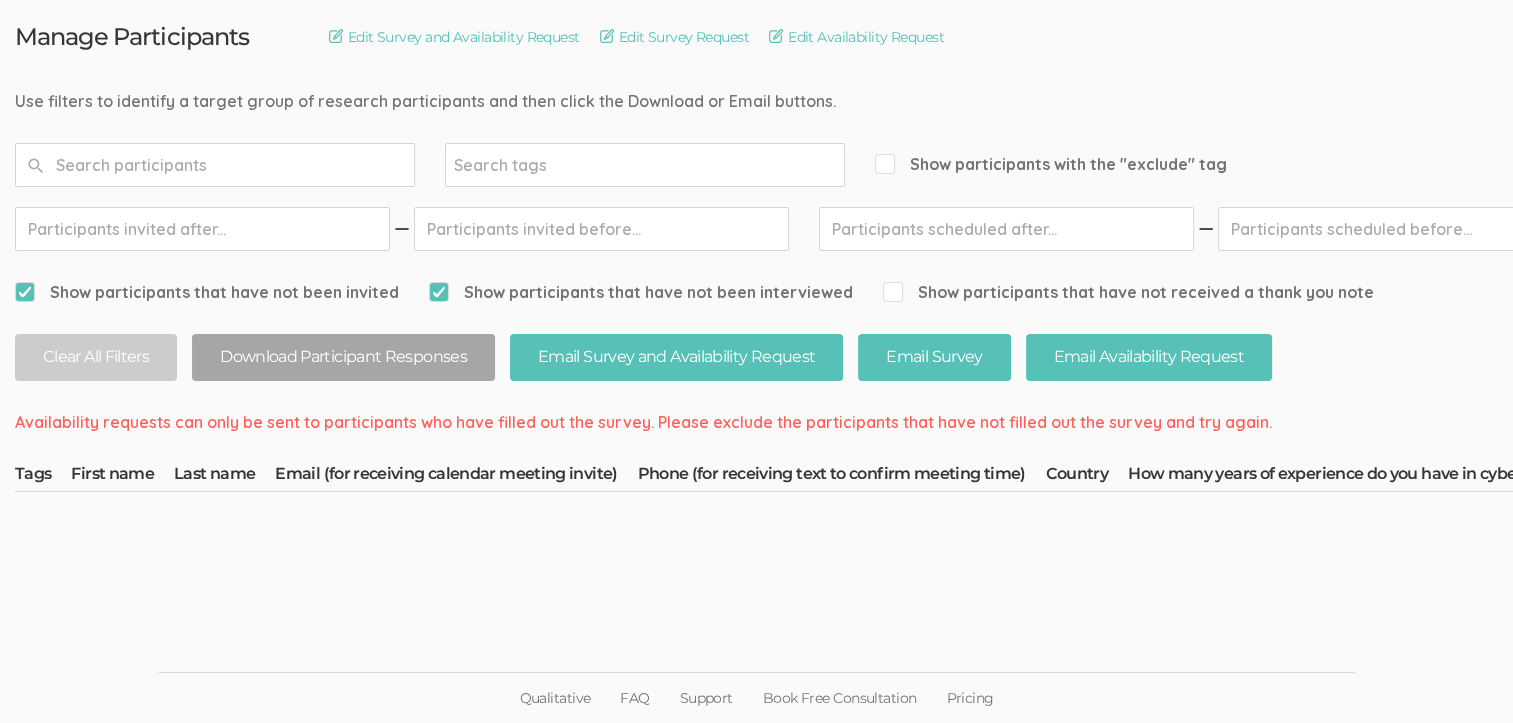 scroll, scrollTop: 0, scrollLeft: 0, axis: both 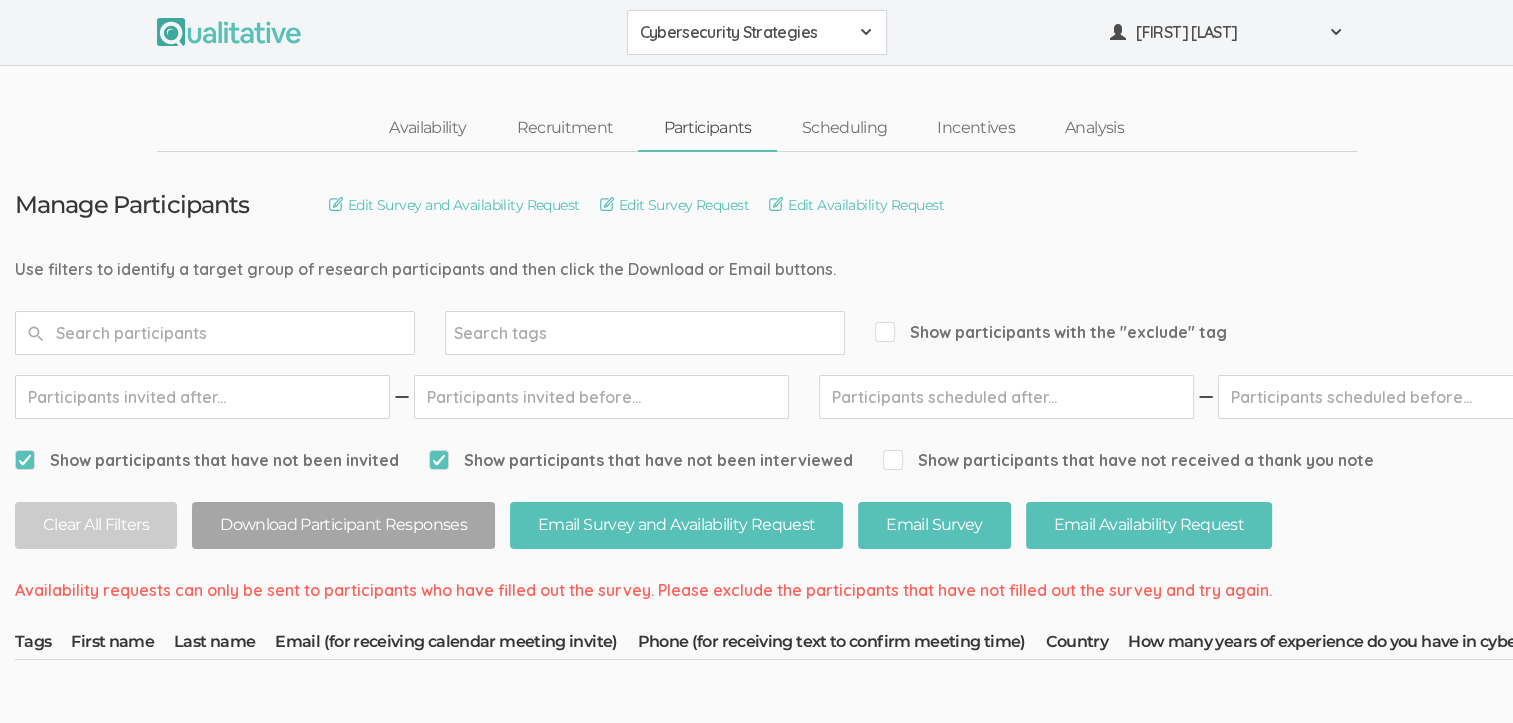 click on "Show participants that have not been invited" at bounding box center [21, 459] 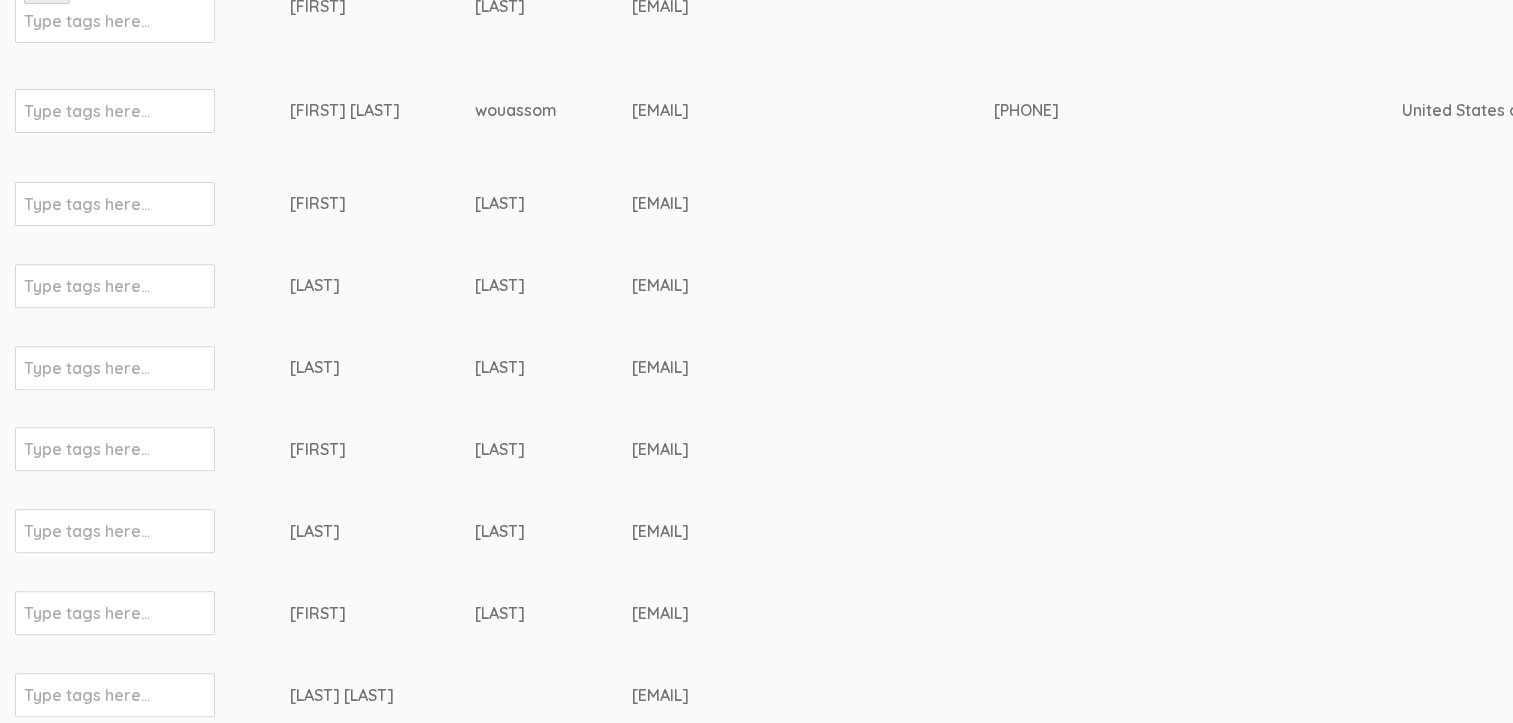 scroll, scrollTop: 800, scrollLeft: 0, axis: vertical 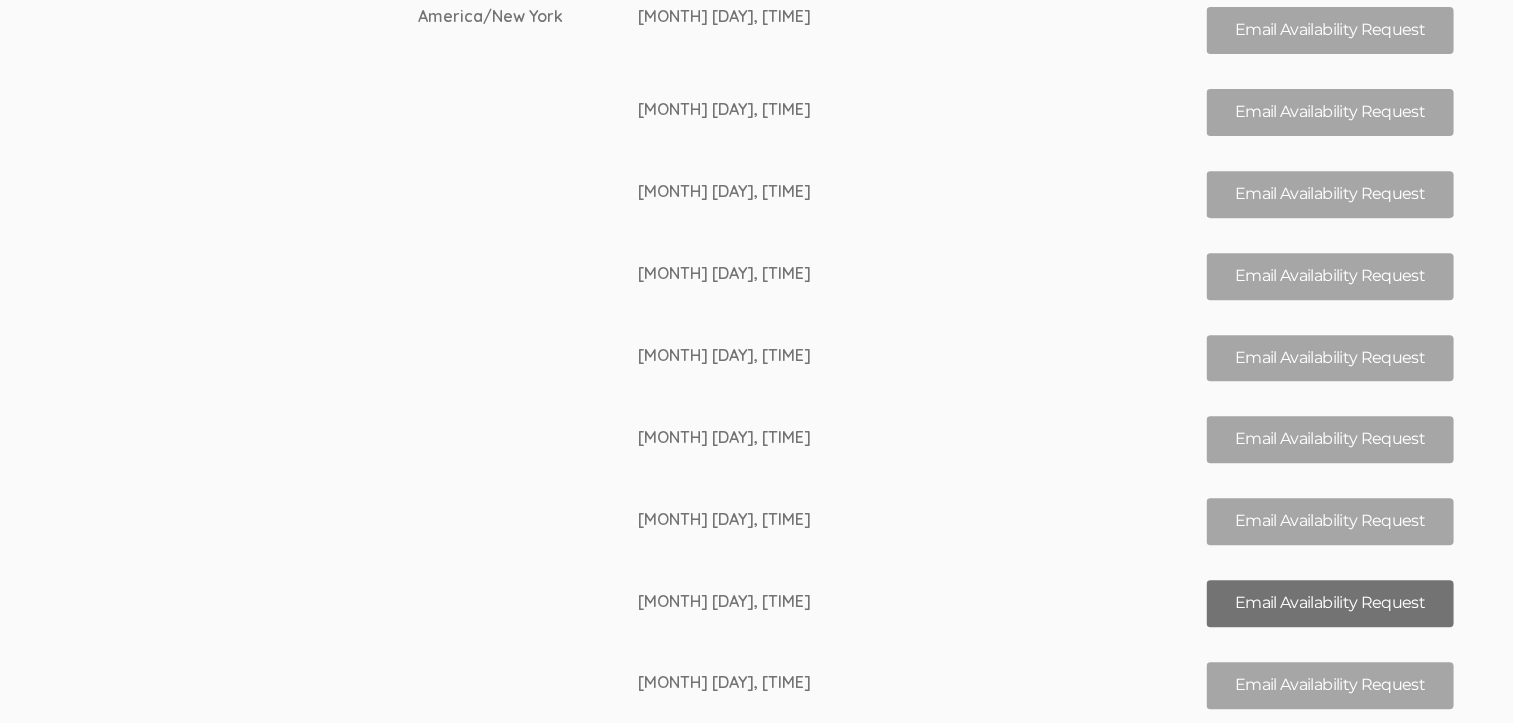 click on "Email Availability Request" at bounding box center (1329, 603) 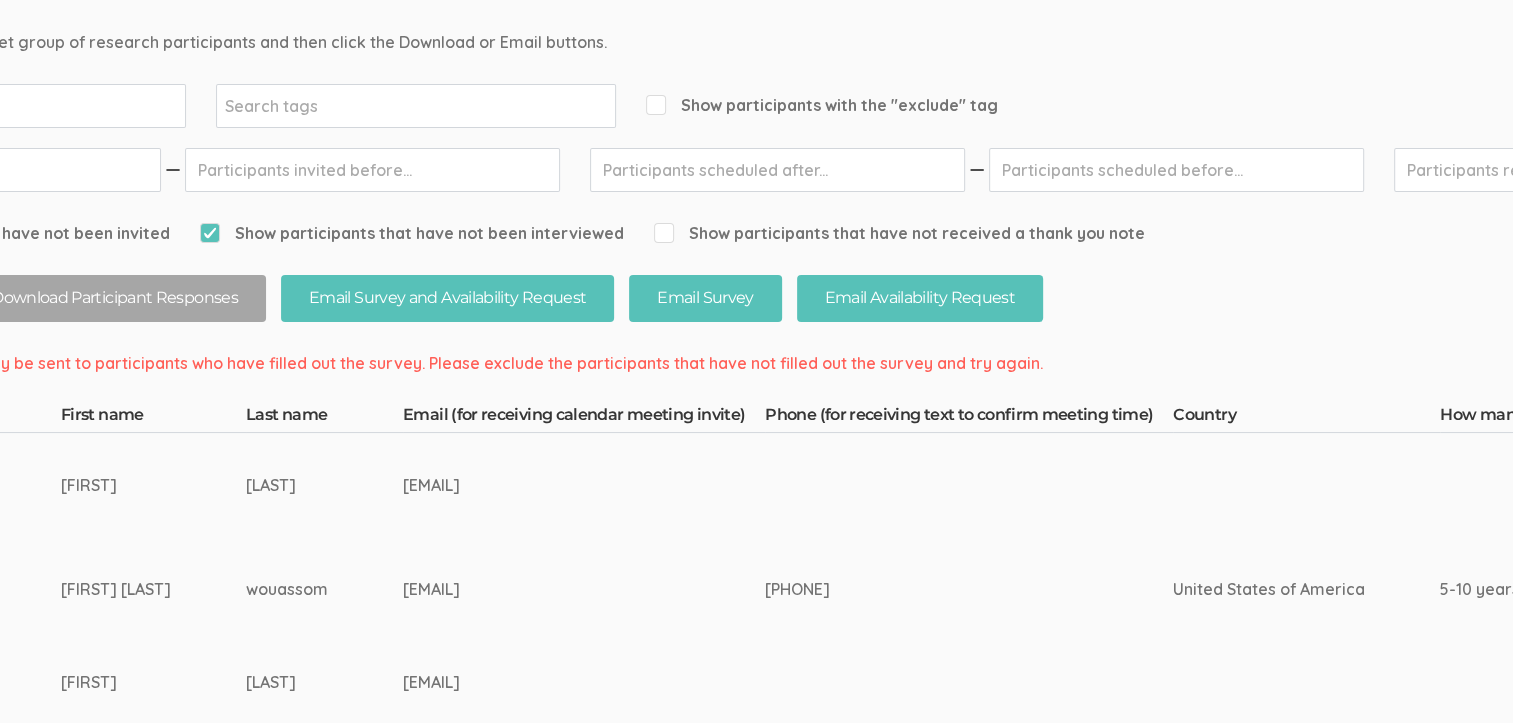 scroll, scrollTop: 227, scrollLeft: 0, axis: vertical 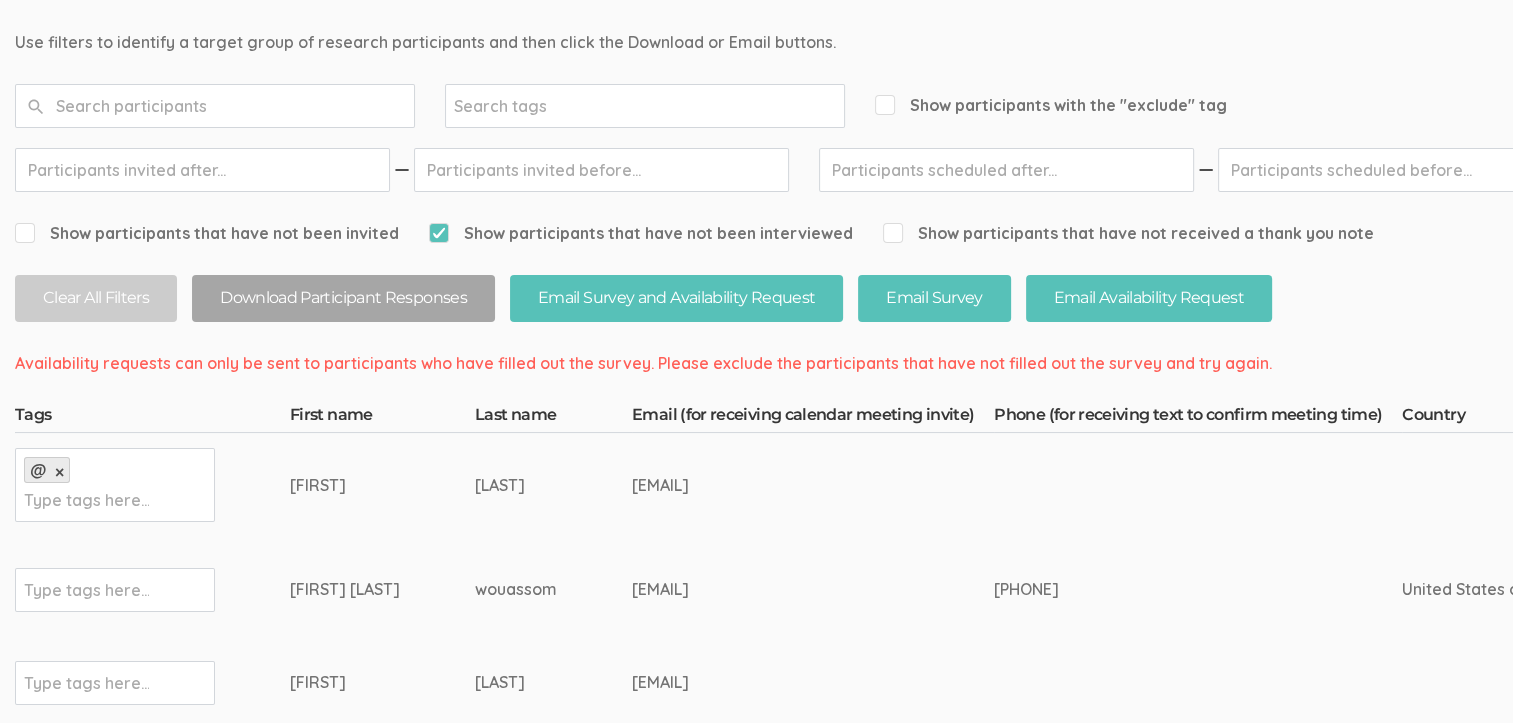 click on "Show participants with the "exclude" tag" at bounding box center [881, 104] 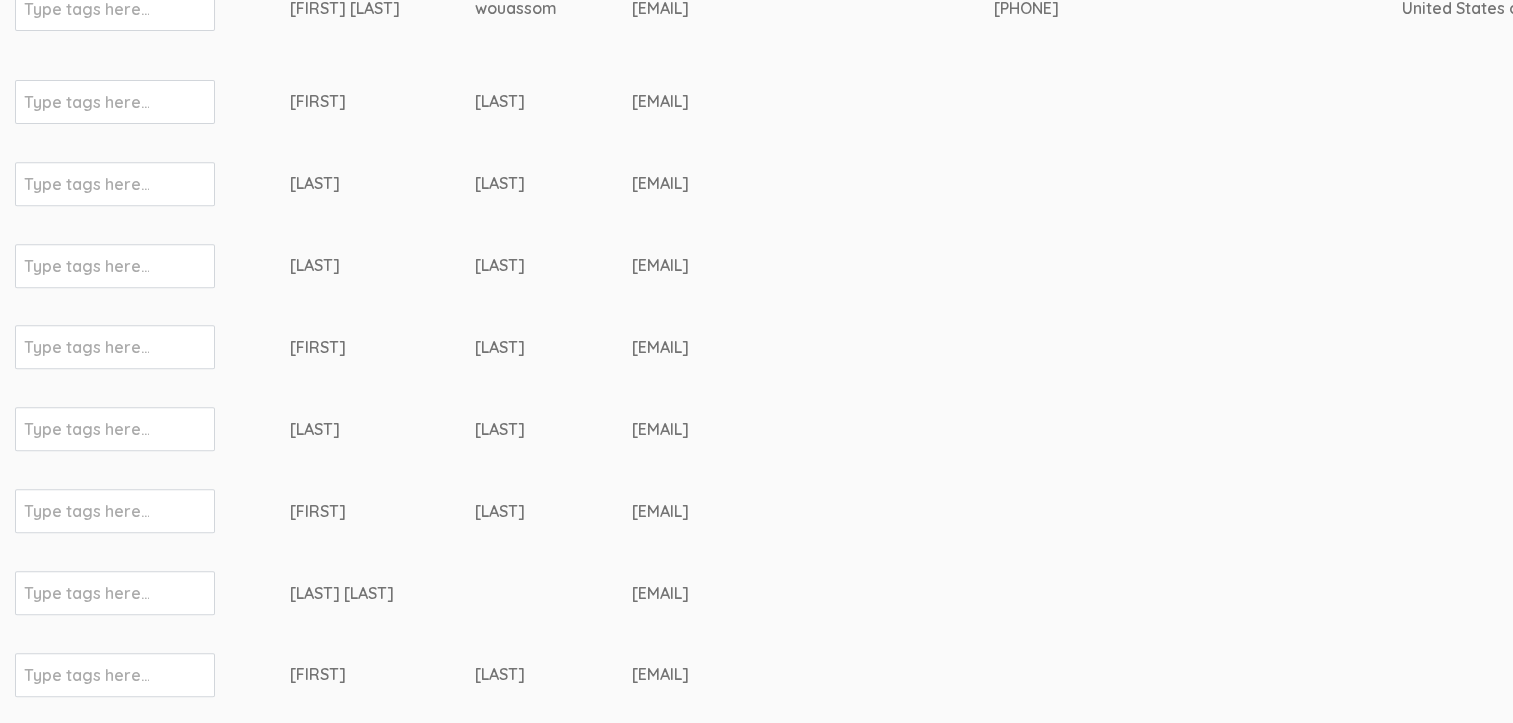 scroll, scrollTop: 408, scrollLeft: 0, axis: vertical 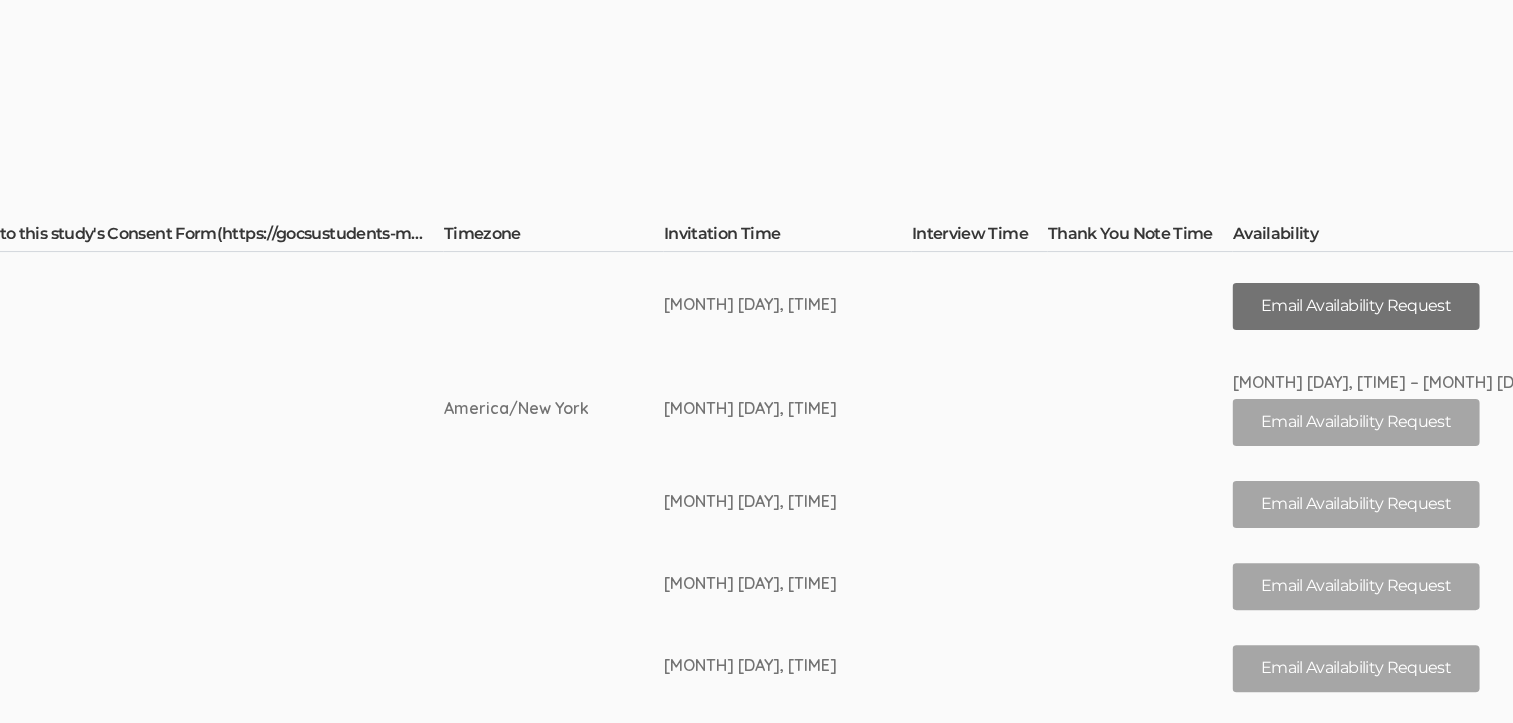 click on "Email Availability Request" at bounding box center [1355, 306] 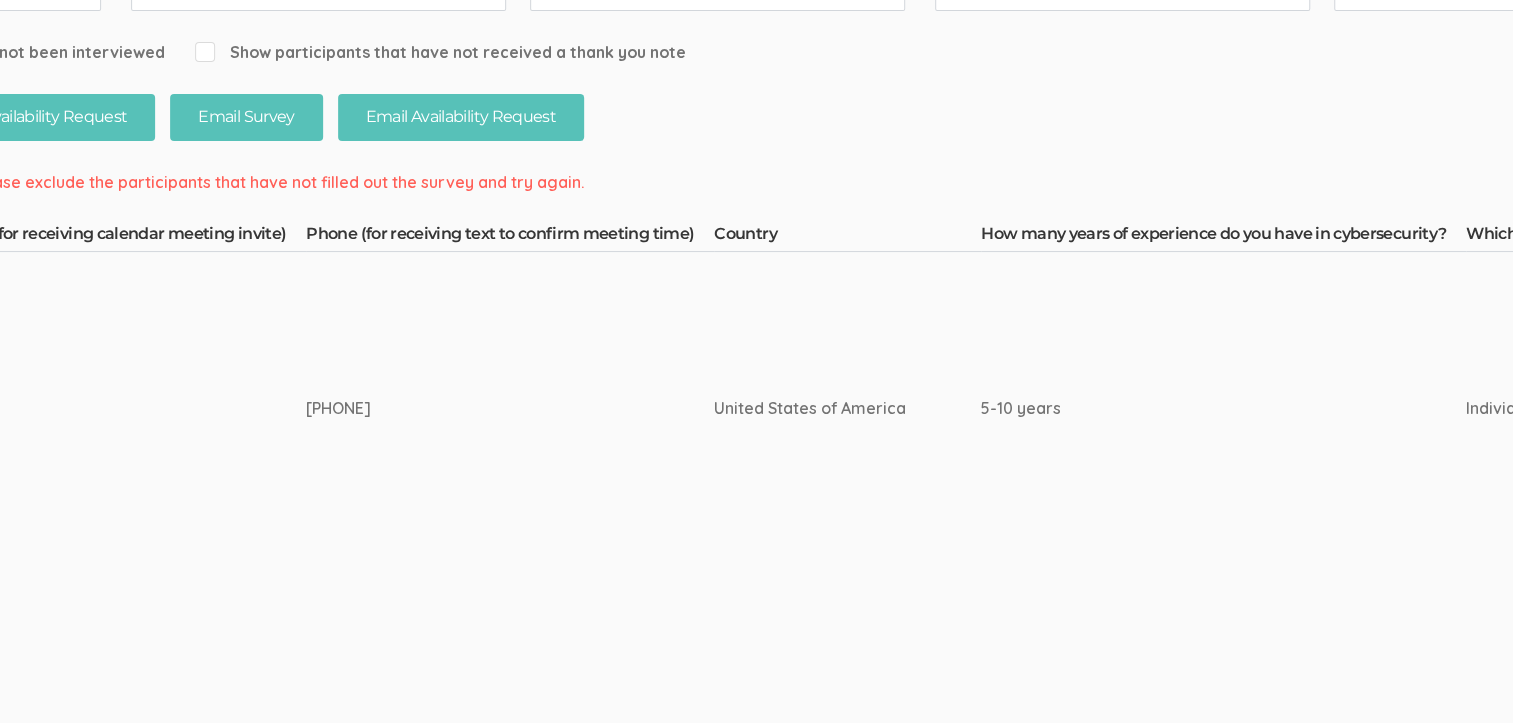 scroll, scrollTop: 408, scrollLeft: 0, axis: vertical 